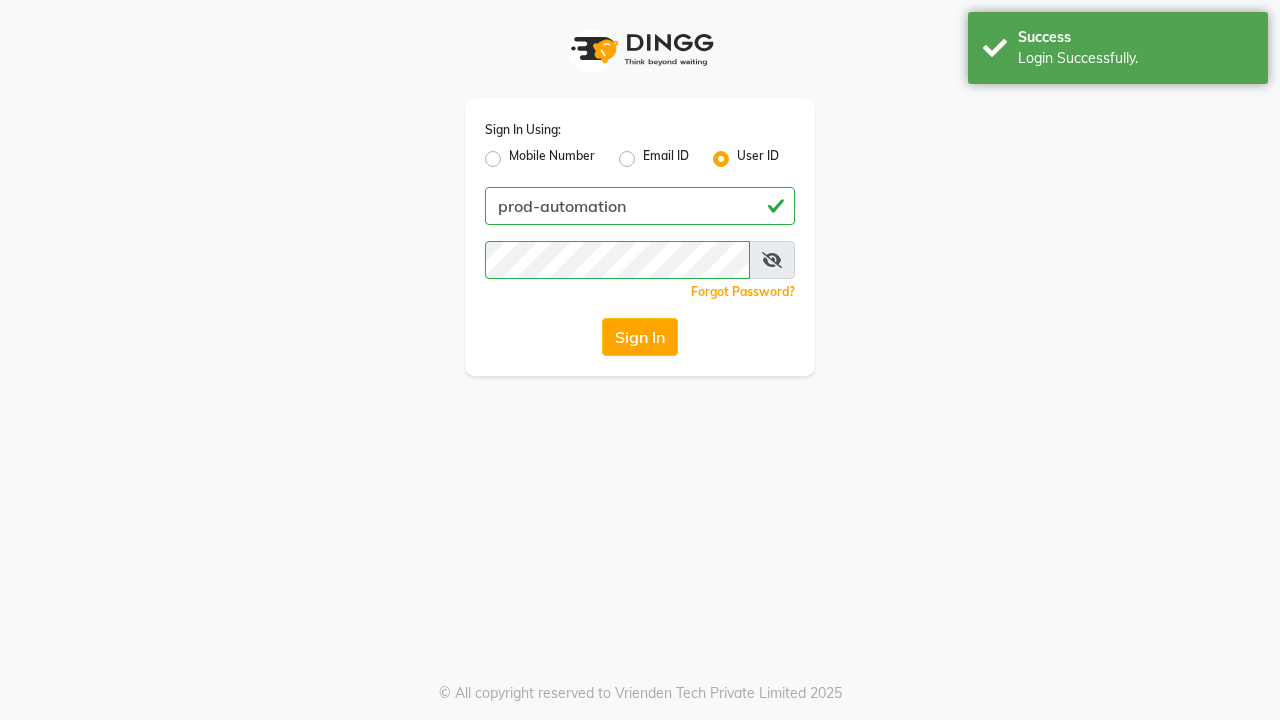 scroll, scrollTop: 0, scrollLeft: 0, axis: both 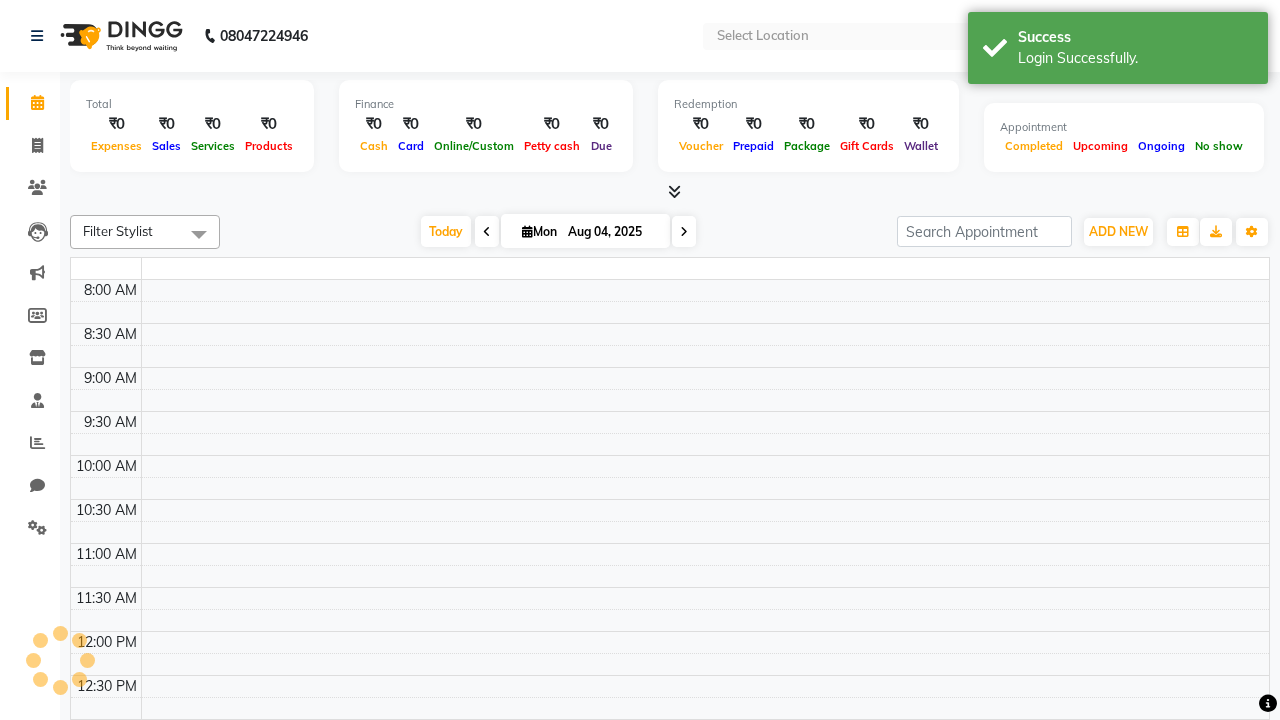 select on "en" 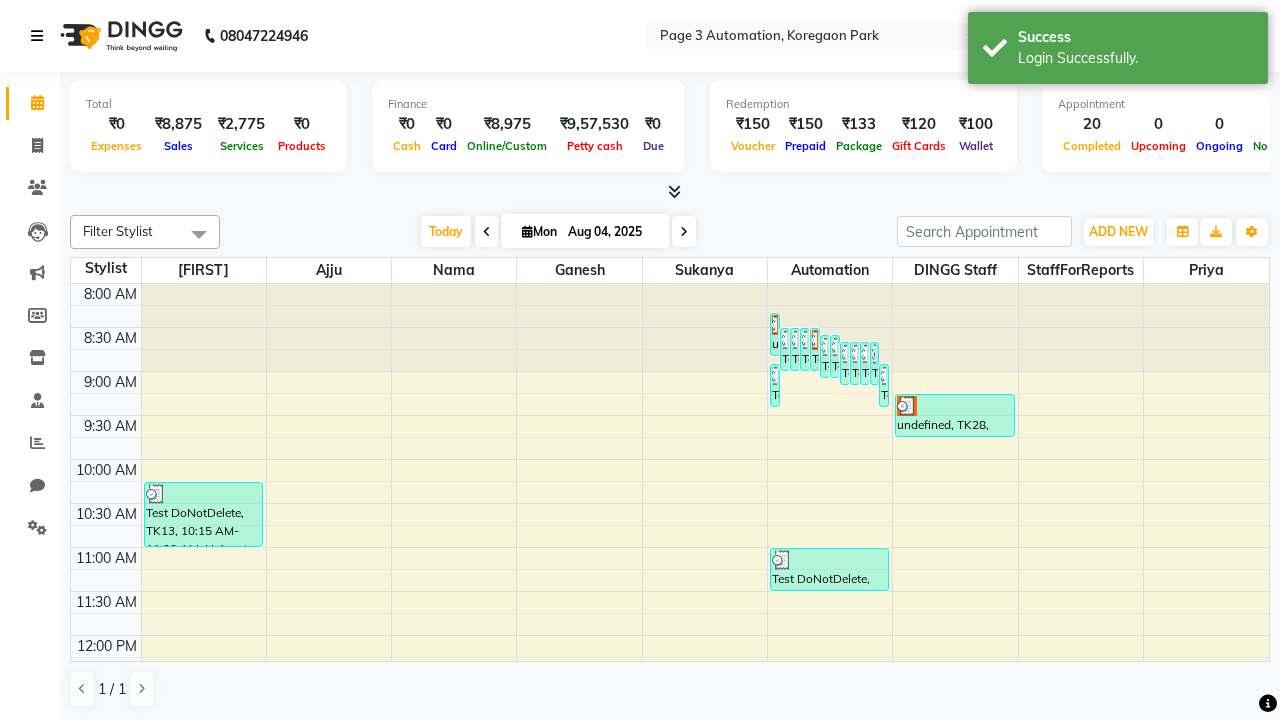 click at bounding box center [37, 36] 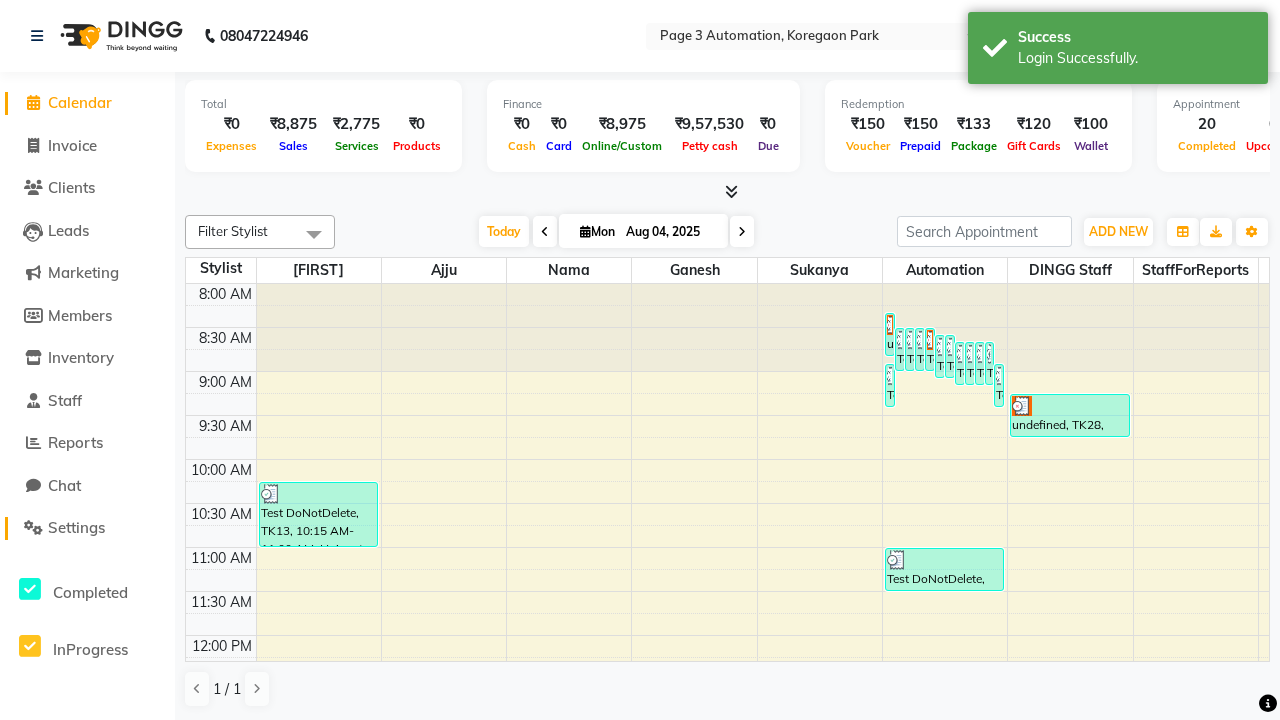 click on "Settings" 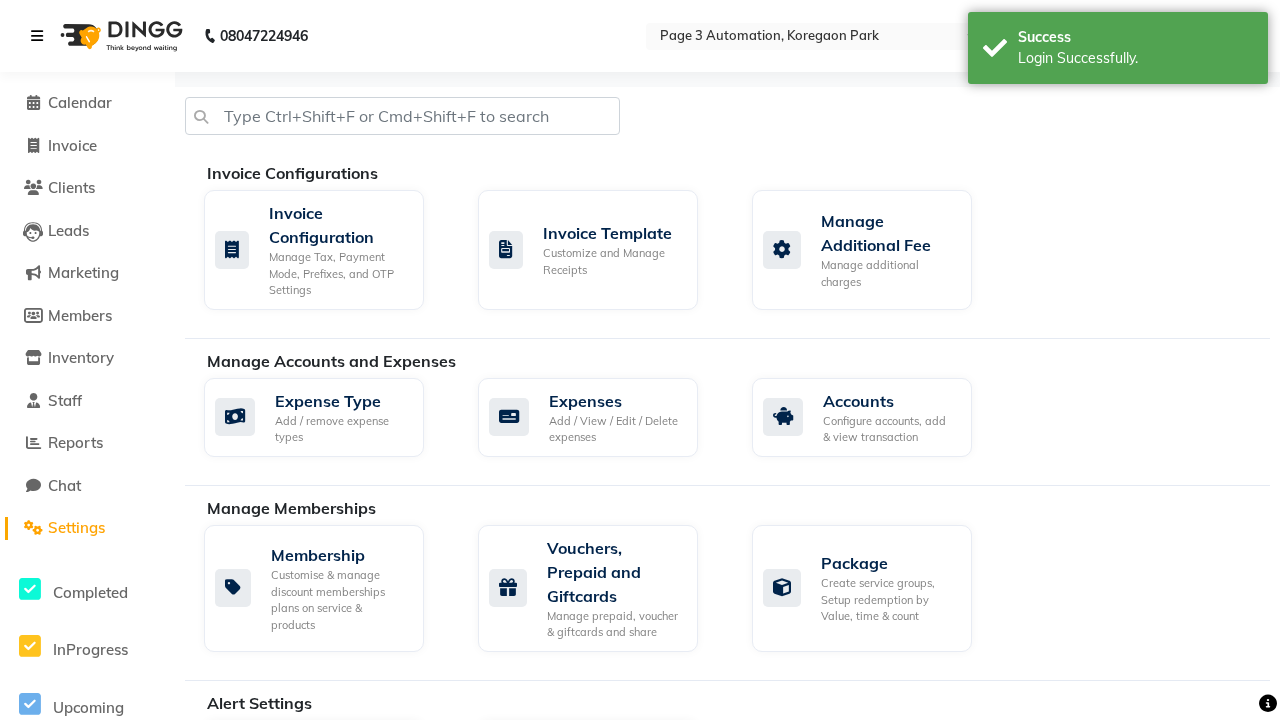 click at bounding box center (37, 36) 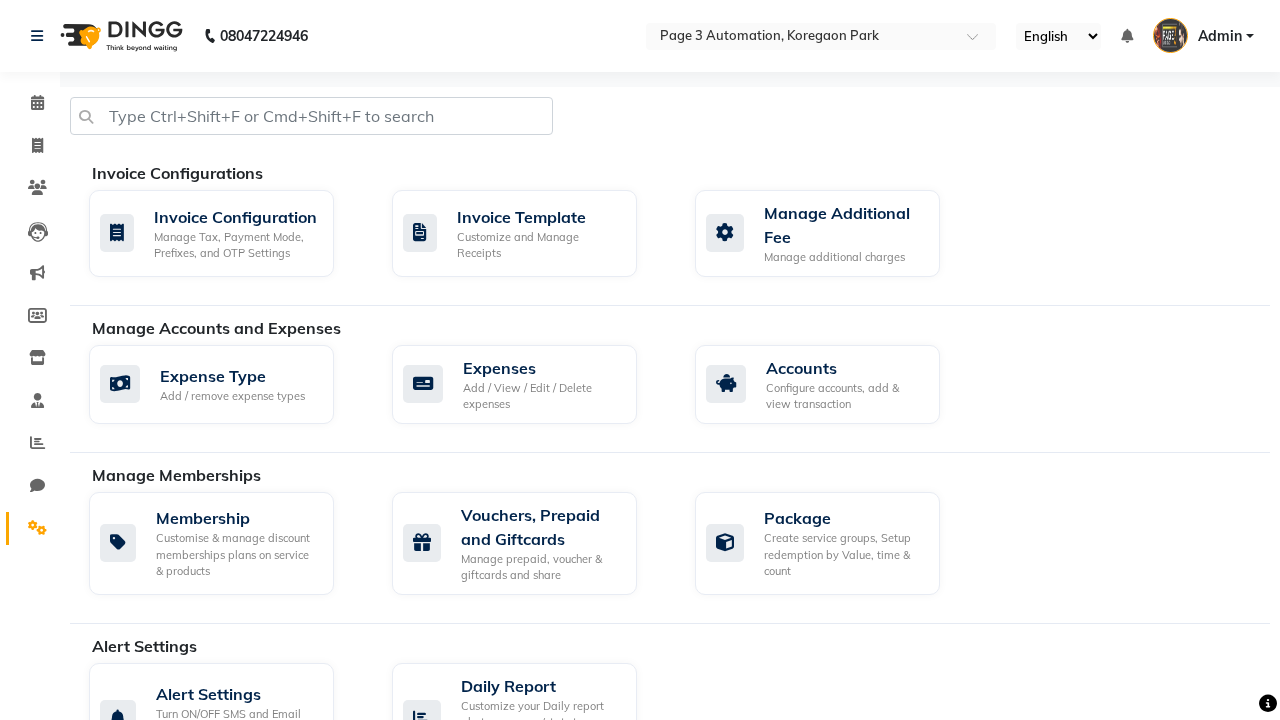 click 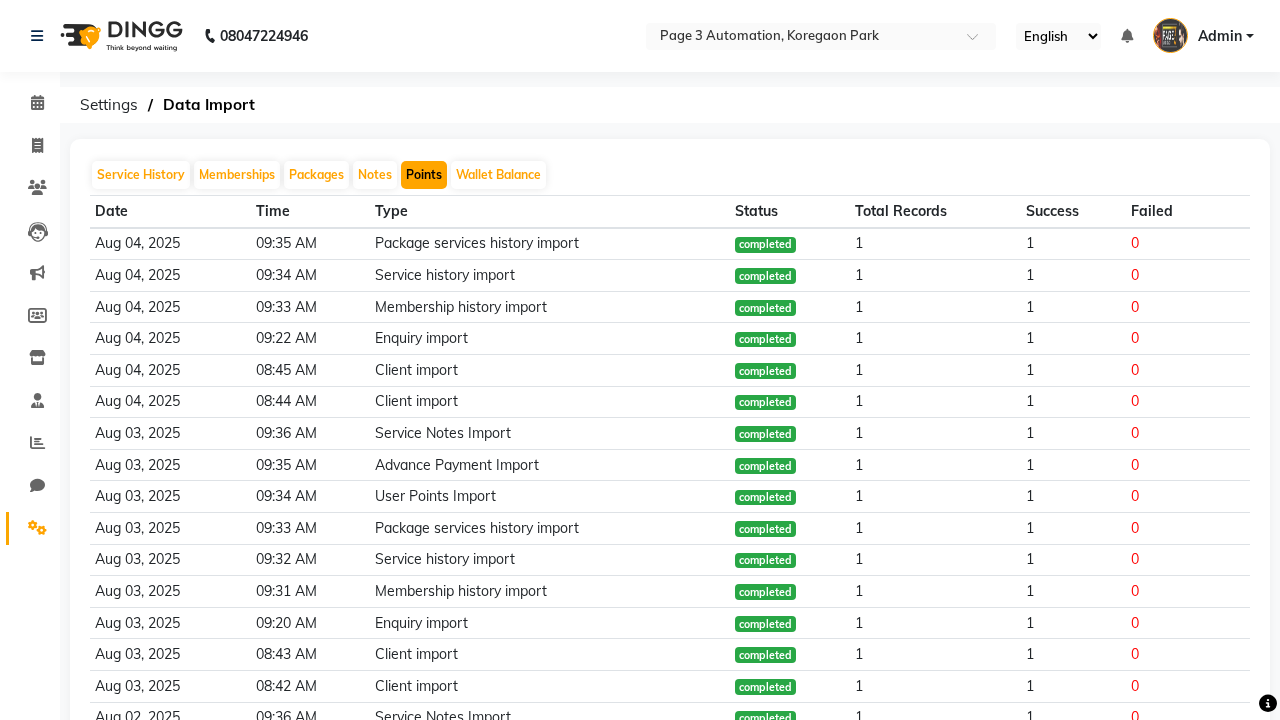 click on "Points" 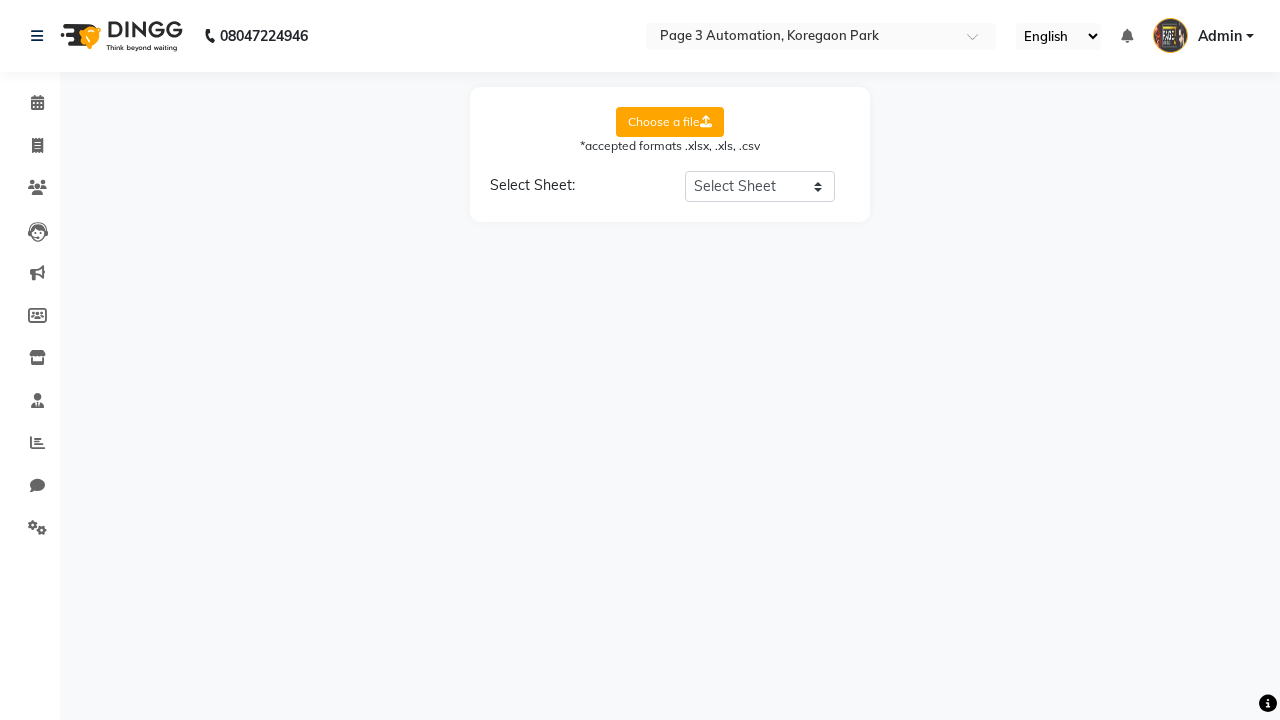 select on "Sheet1" 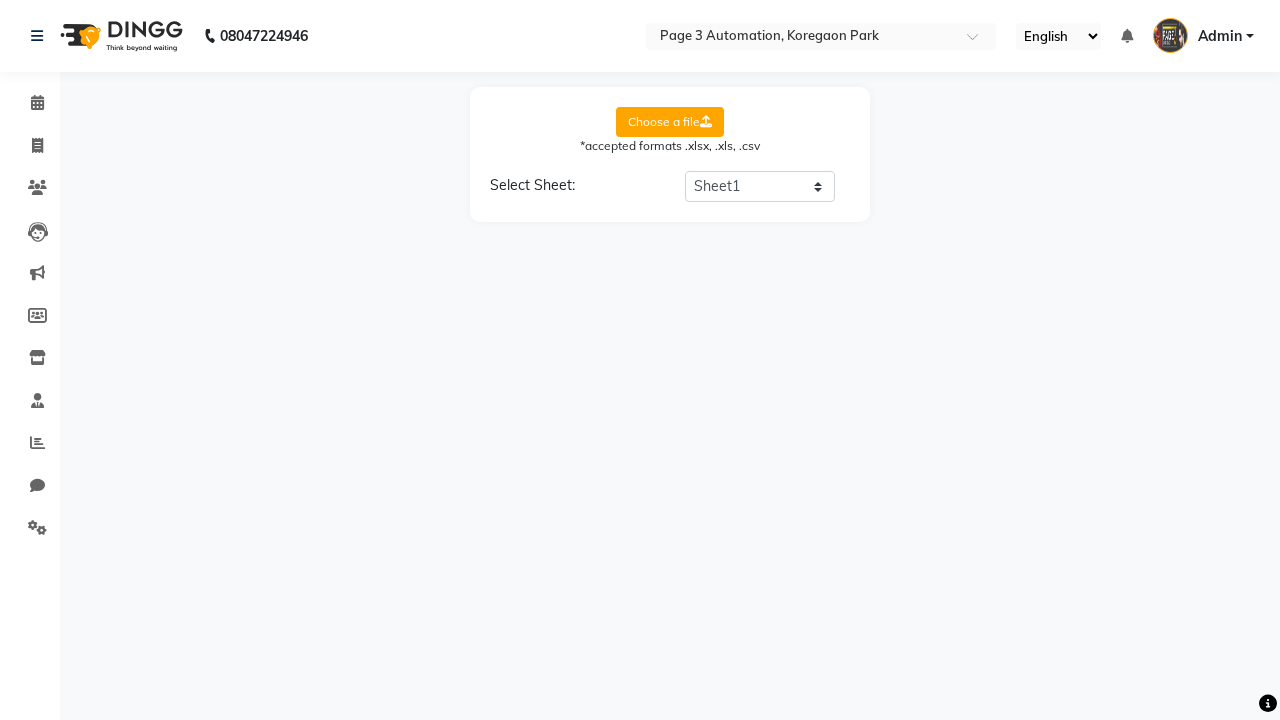 select on "Client Name" 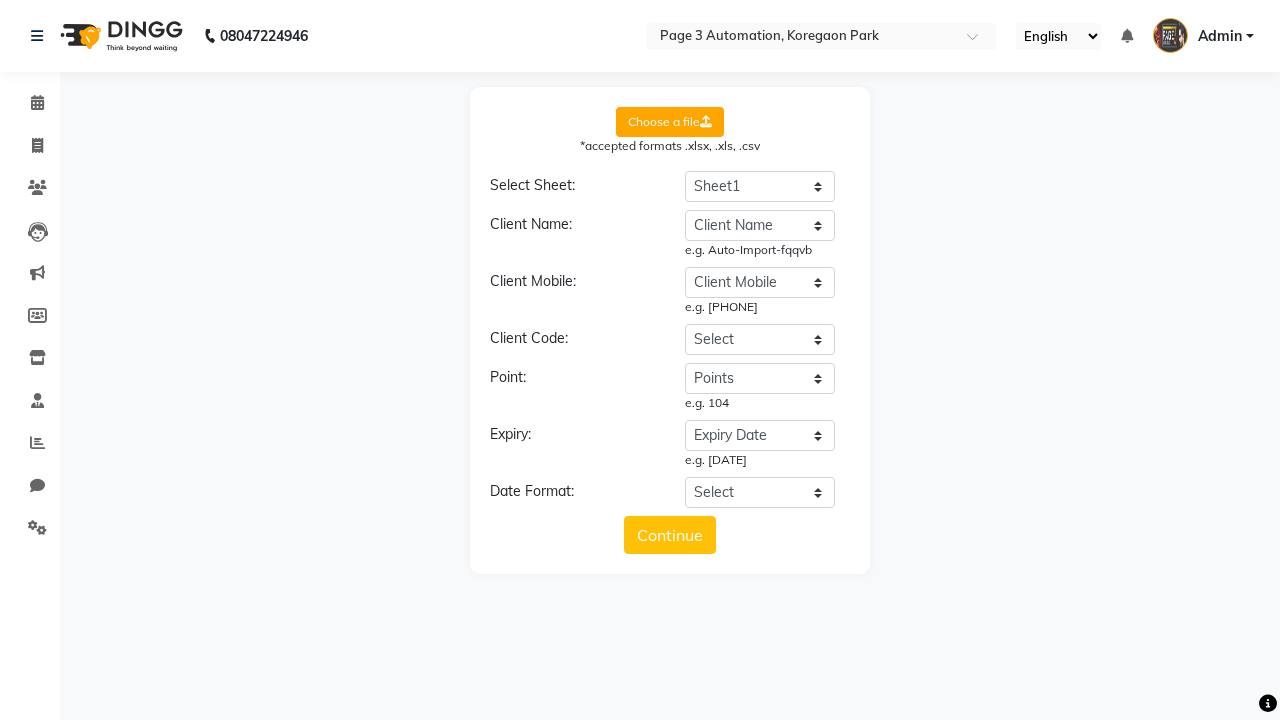 select on "DD/MM/YYYY" 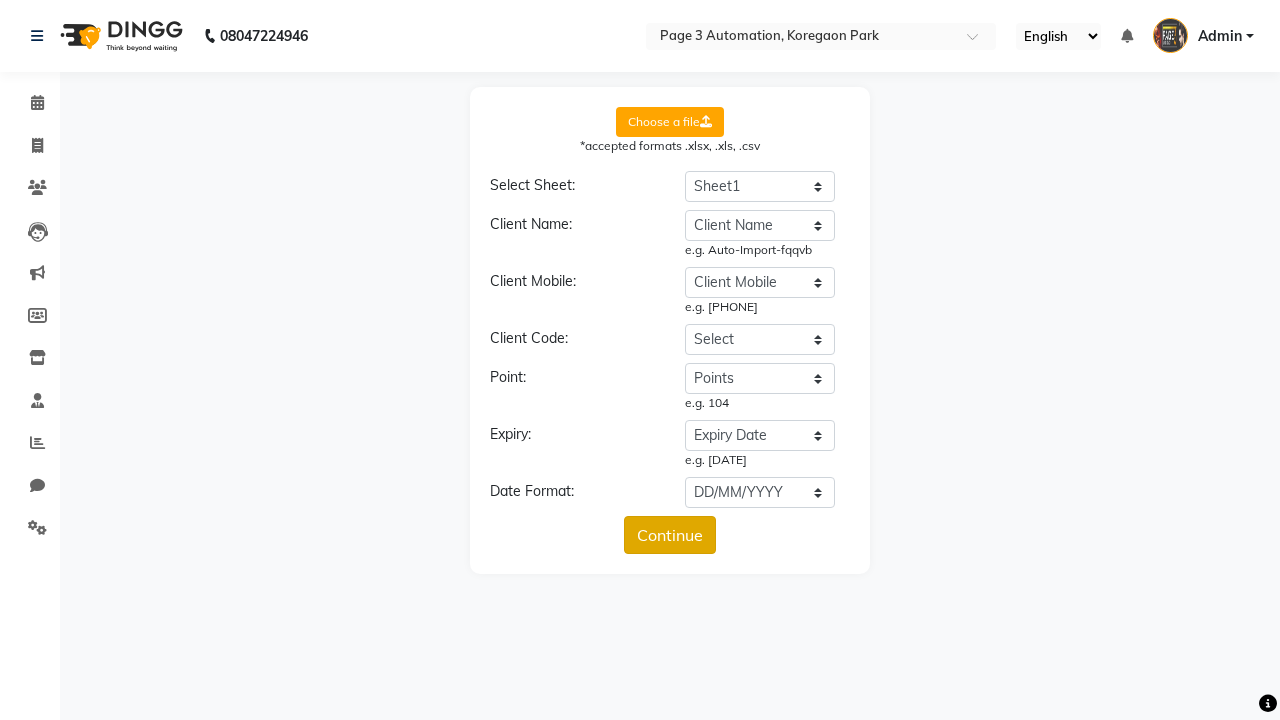 click on "Continue" 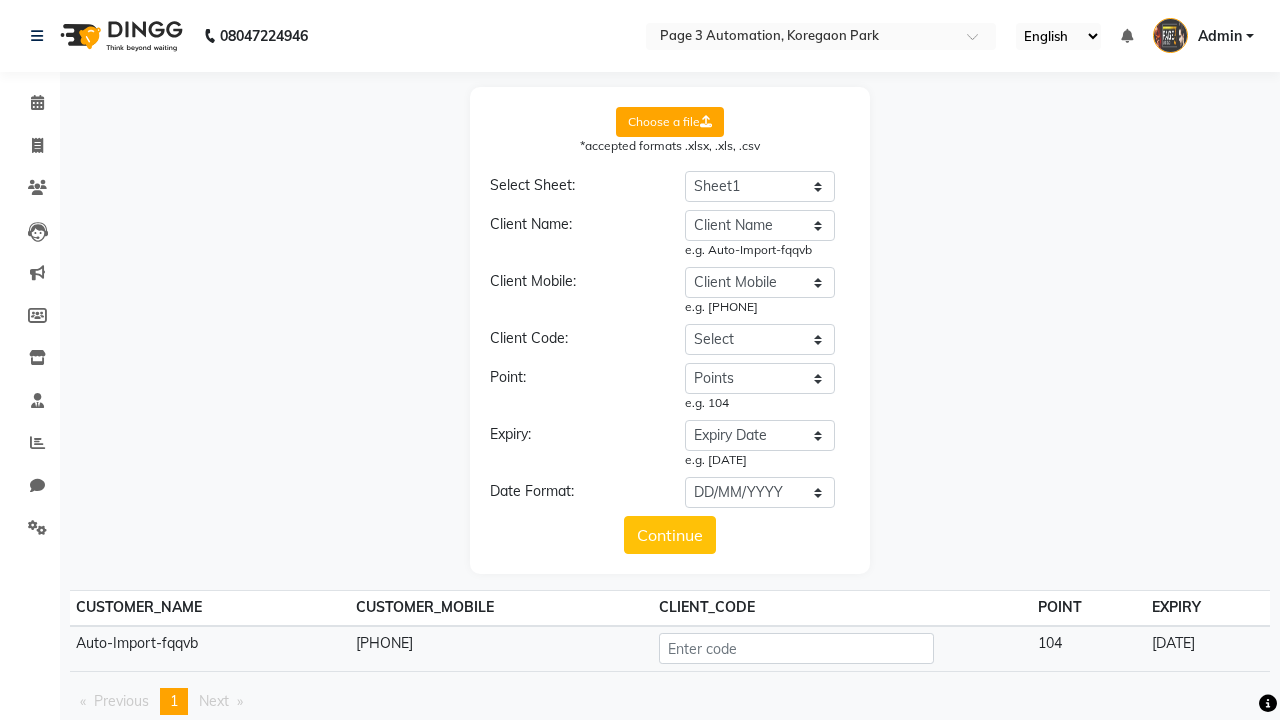 click on "Upload" 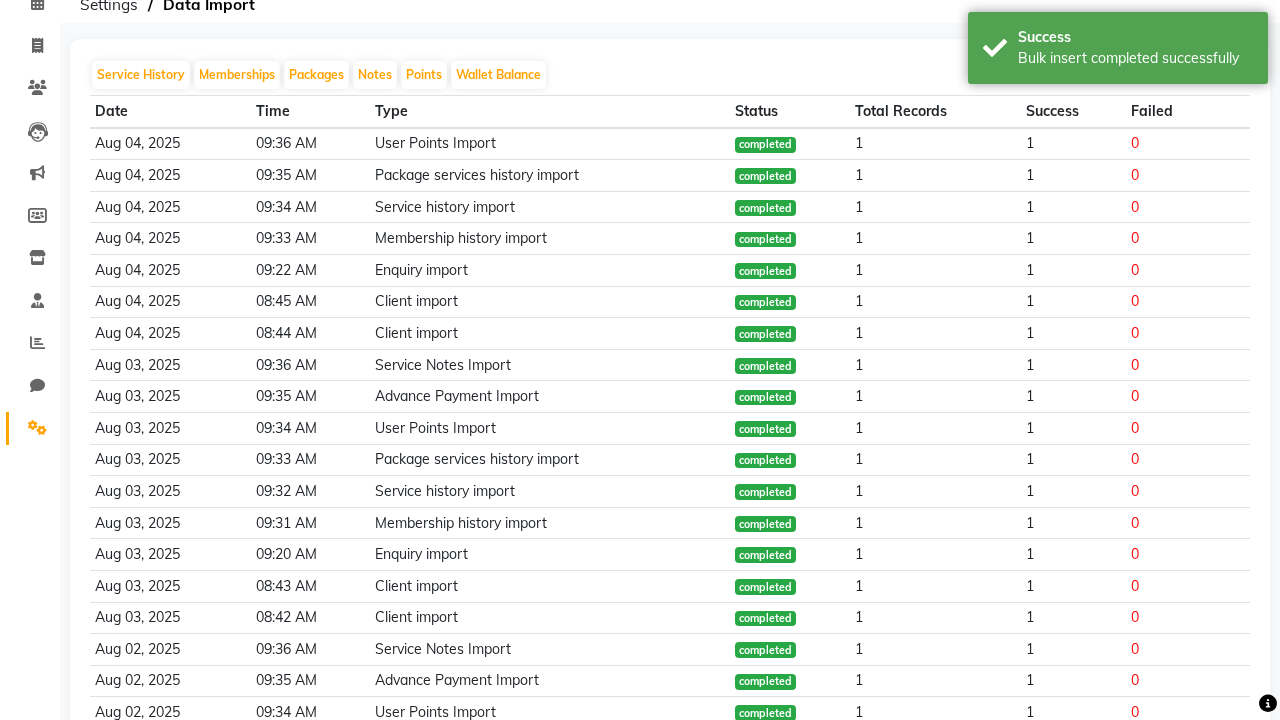 scroll, scrollTop: 0, scrollLeft: 0, axis: both 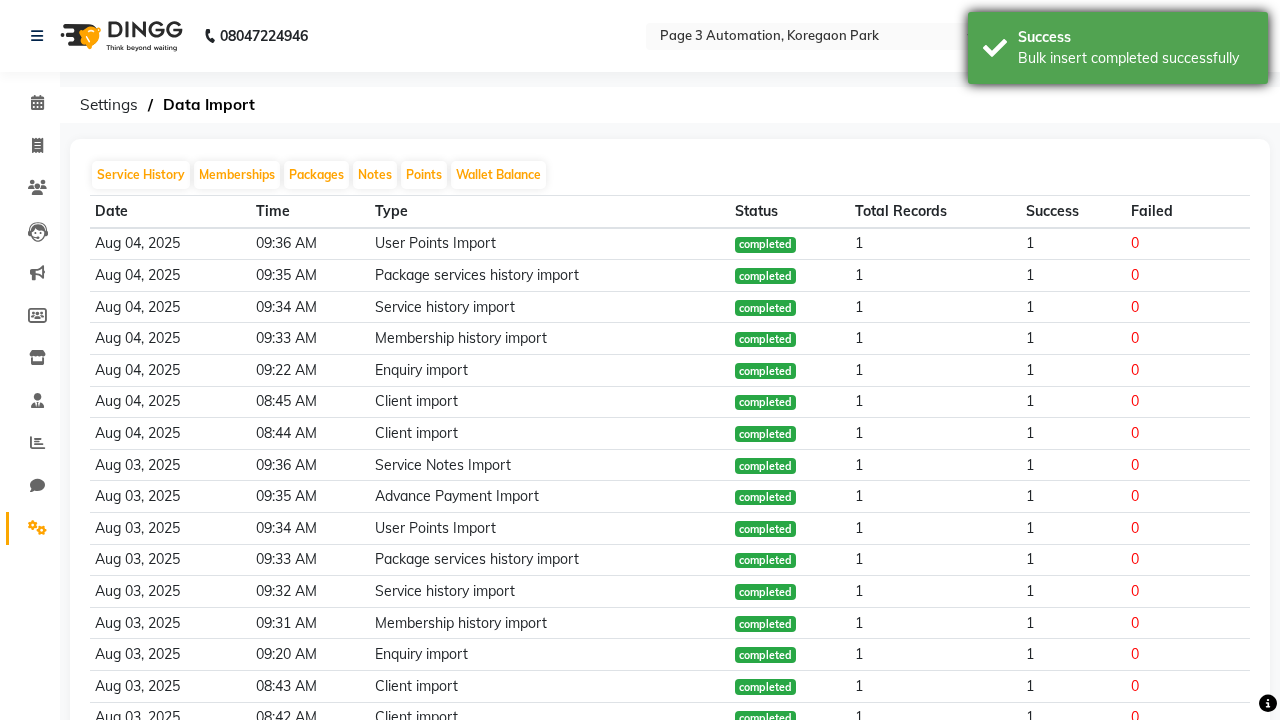click on "Bulk insert completed successfully" at bounding box center [1135, 58] 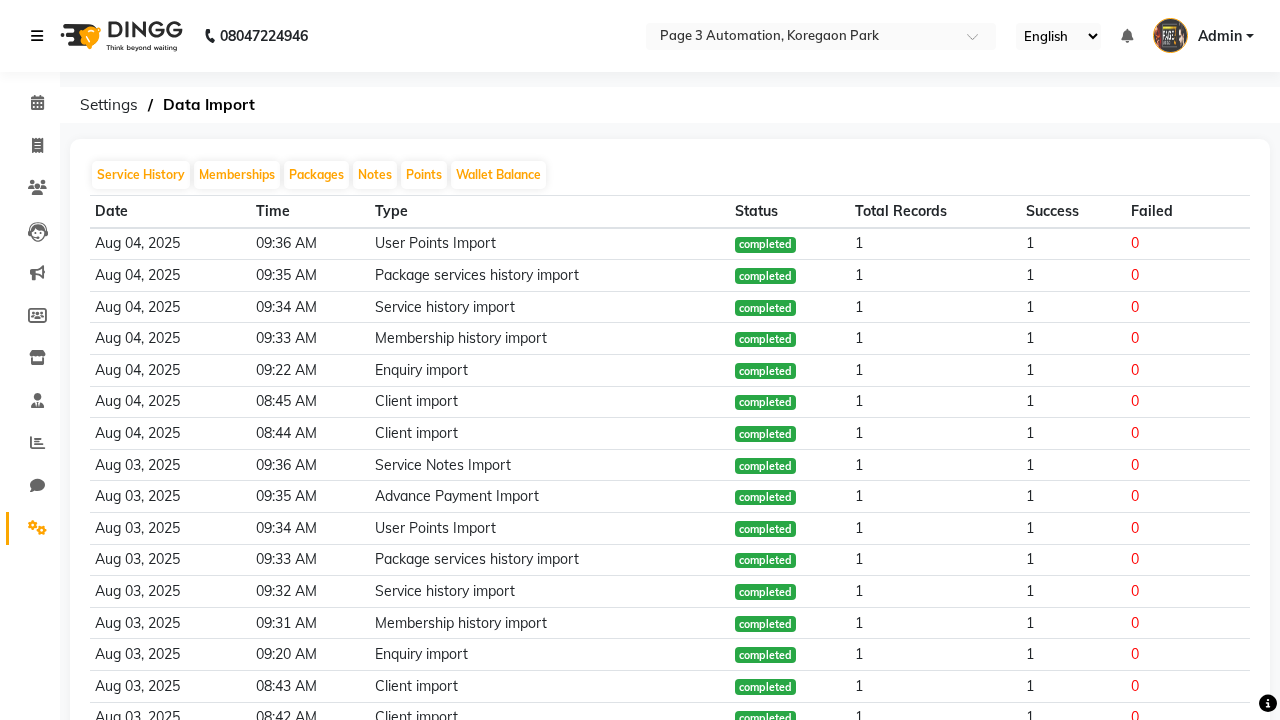 click at bounding box center [37, 36] 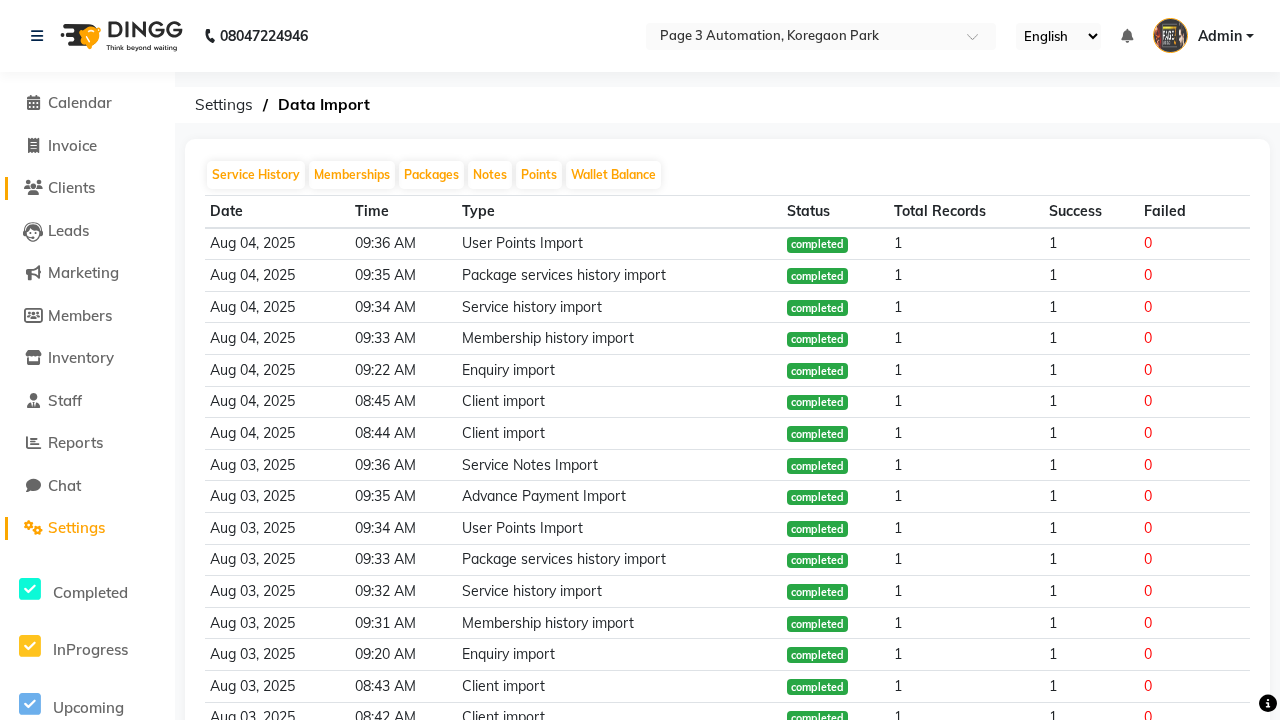 click on "Clients" 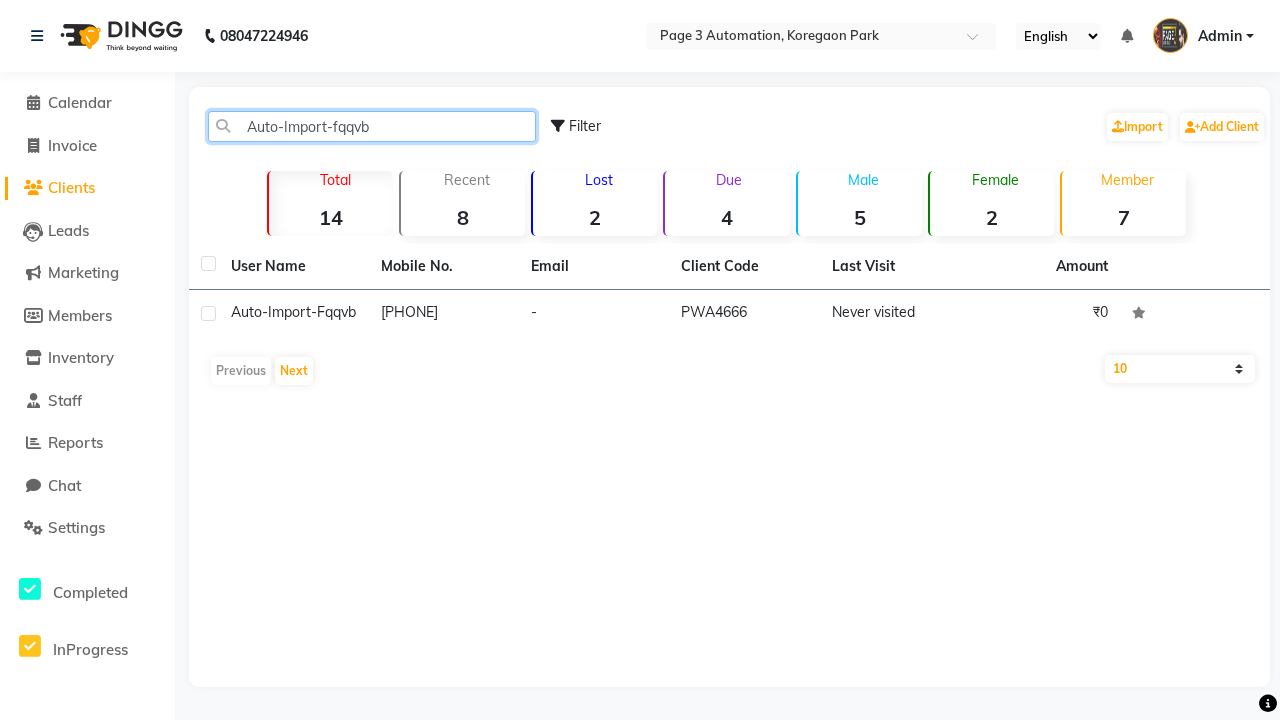type on "Auto-Import-fqqvb" 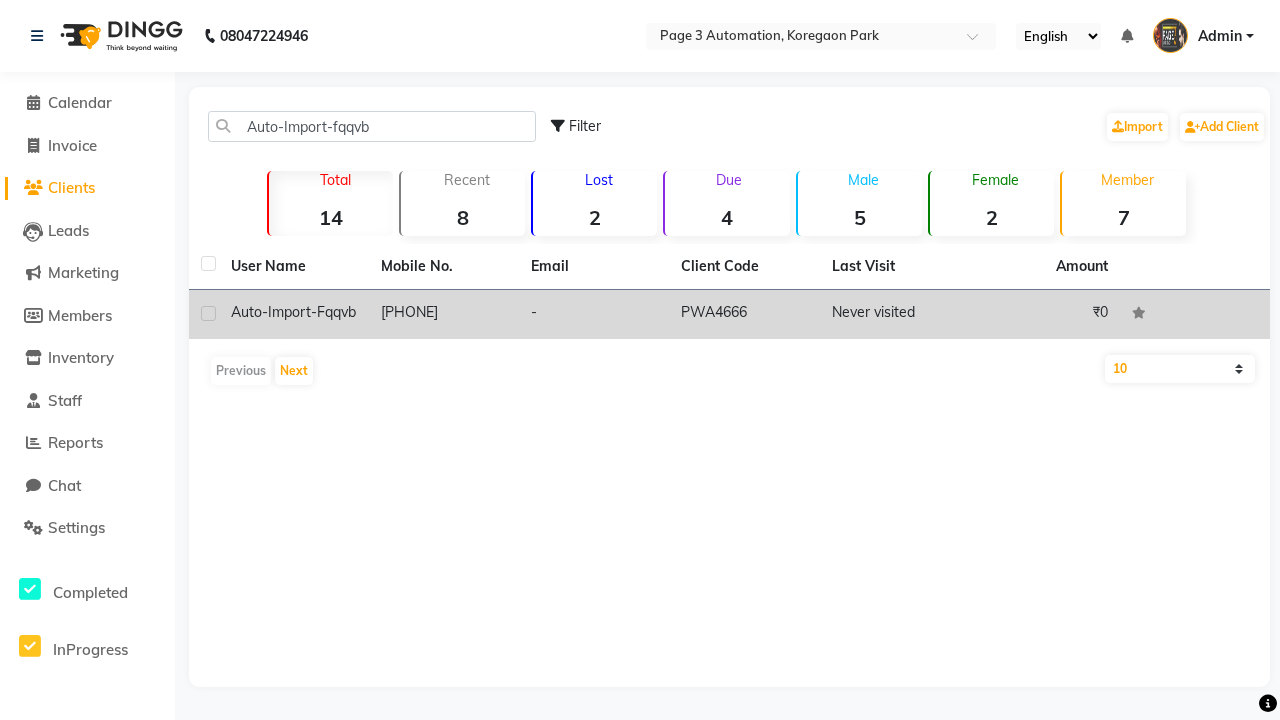 click on "PWA4666" 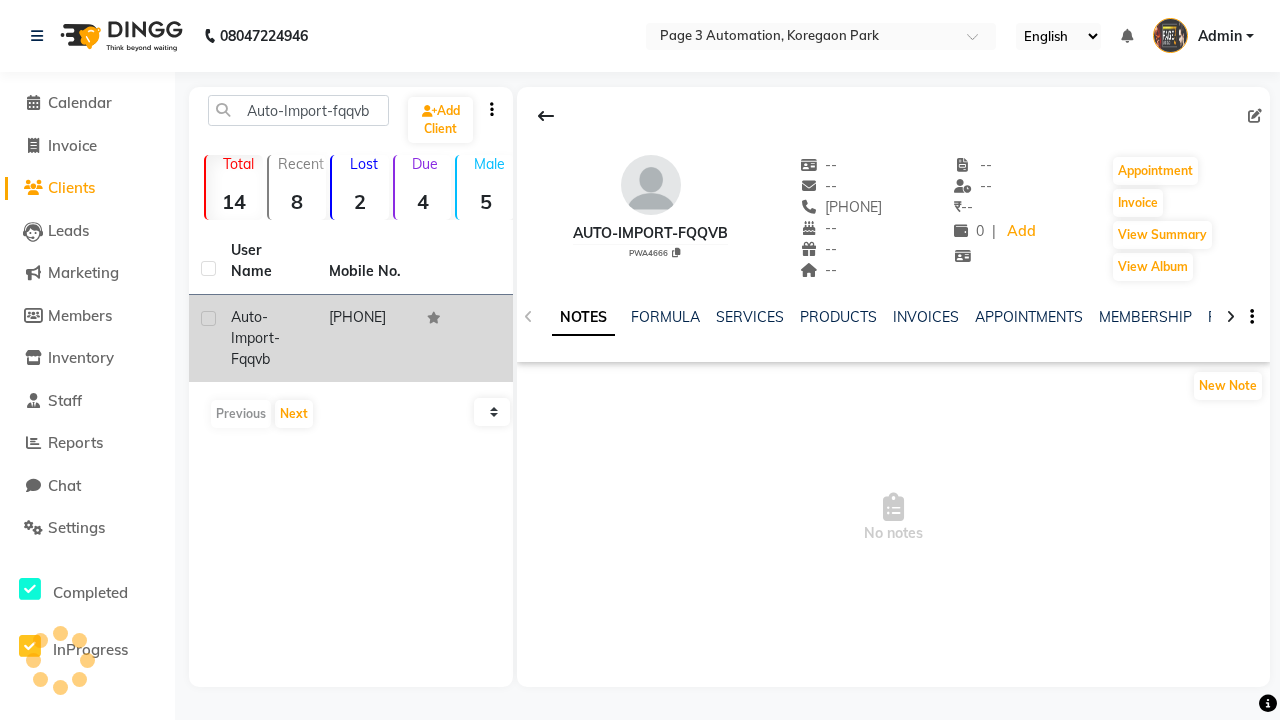 click on "POINTS" 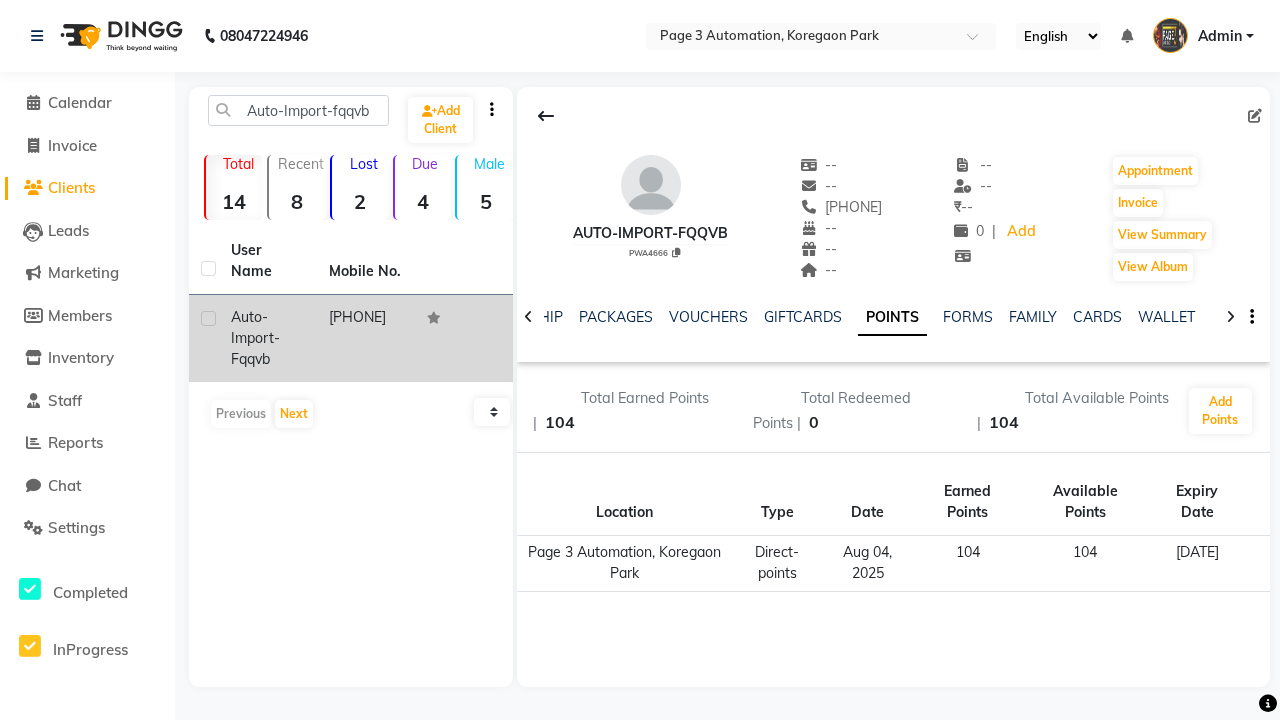 scroll, scrollTop: 0, scrollLeft: 467, axis: horizontal 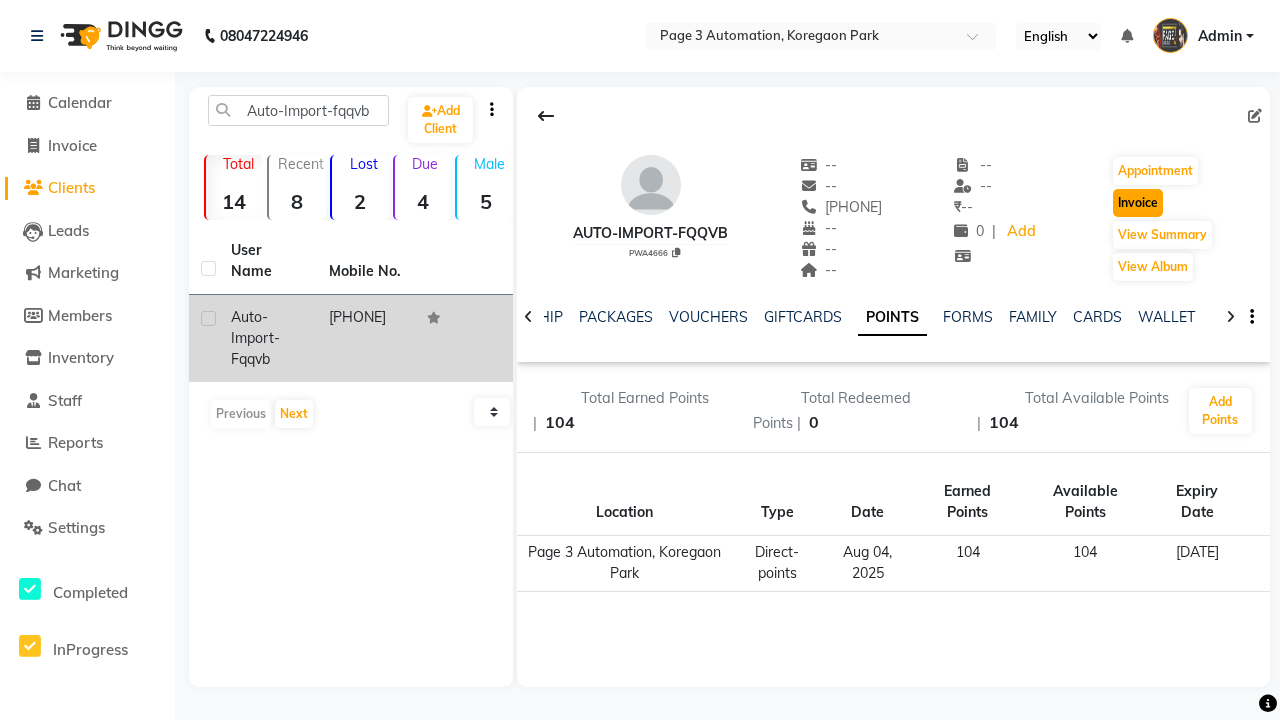 click on "Invoice" 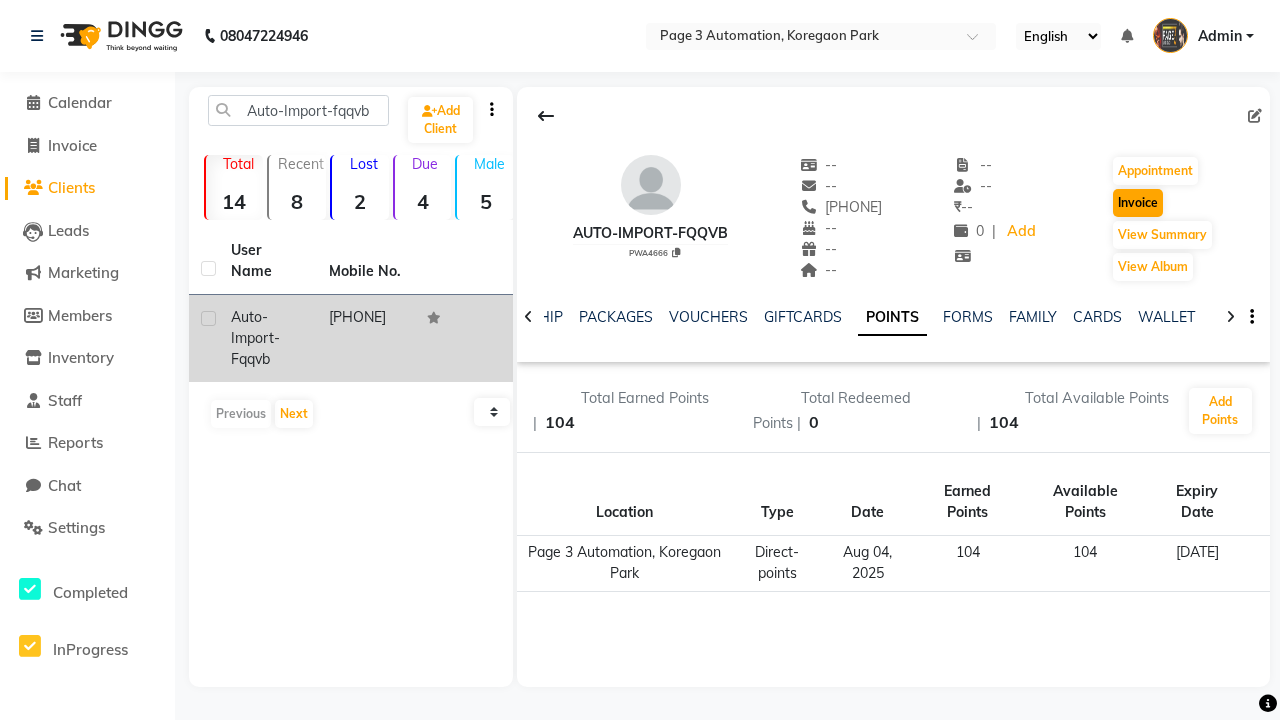 select on "2774" 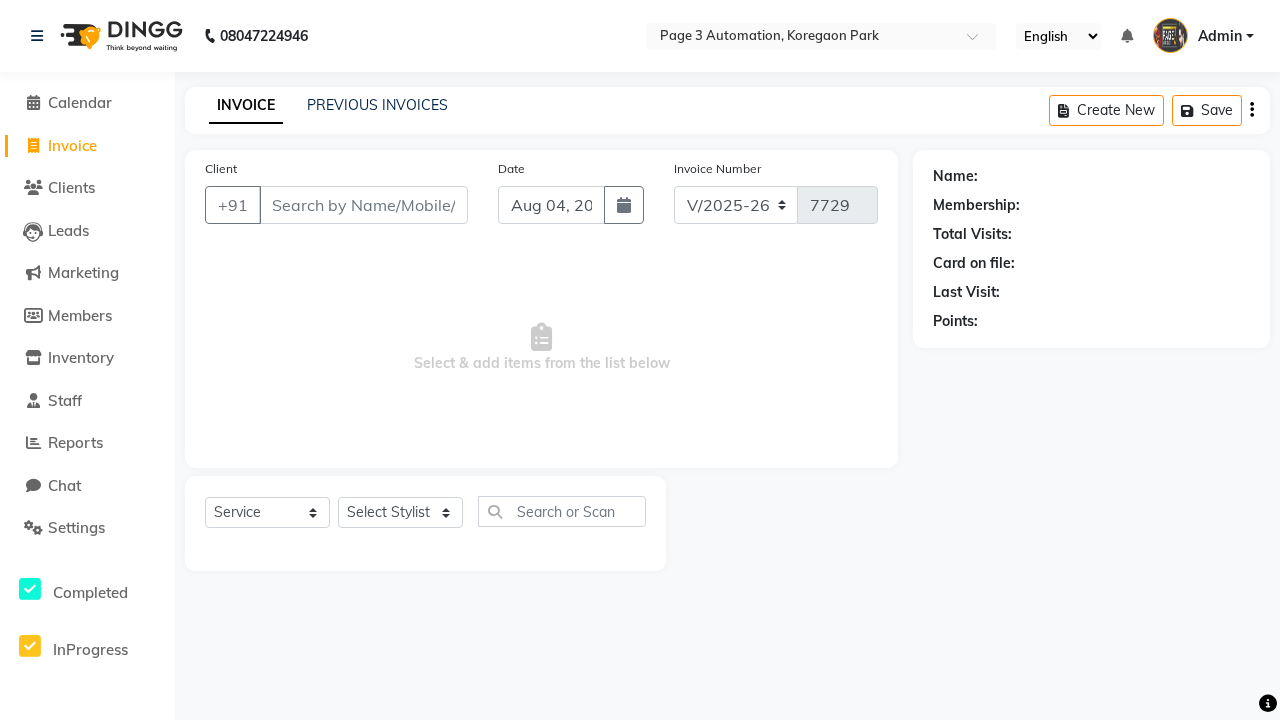 type on "[PHONE]" 